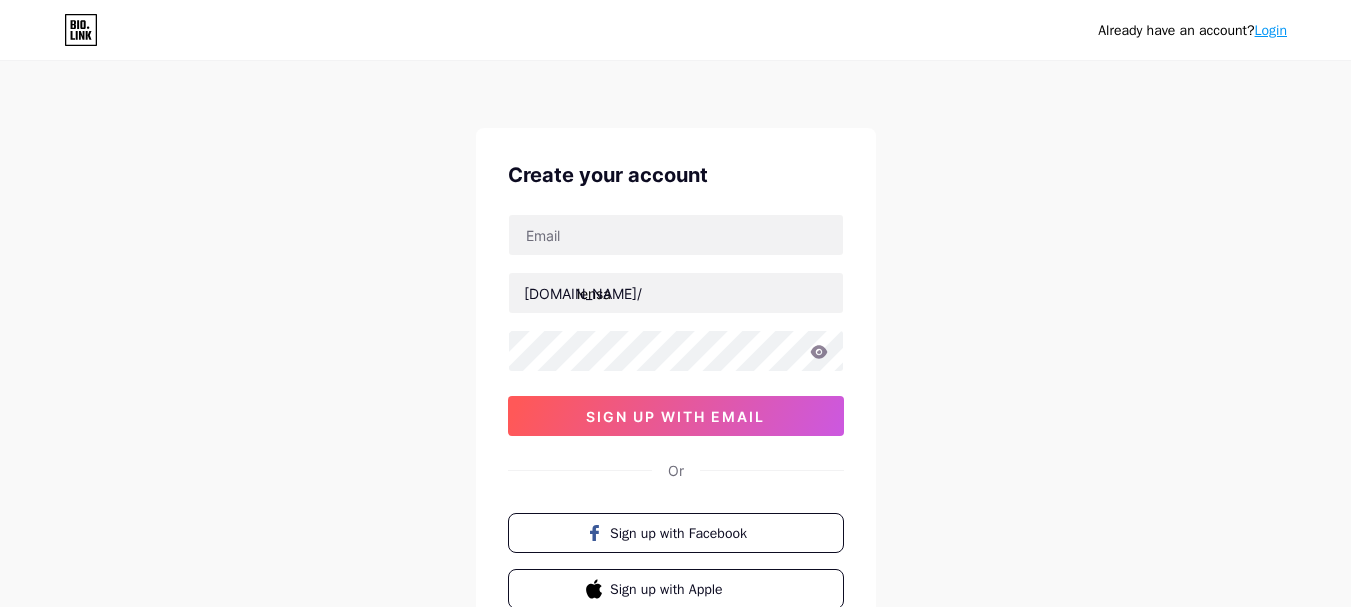 scroll, scrollTop: 0, scrollLeft: 0, axis: both 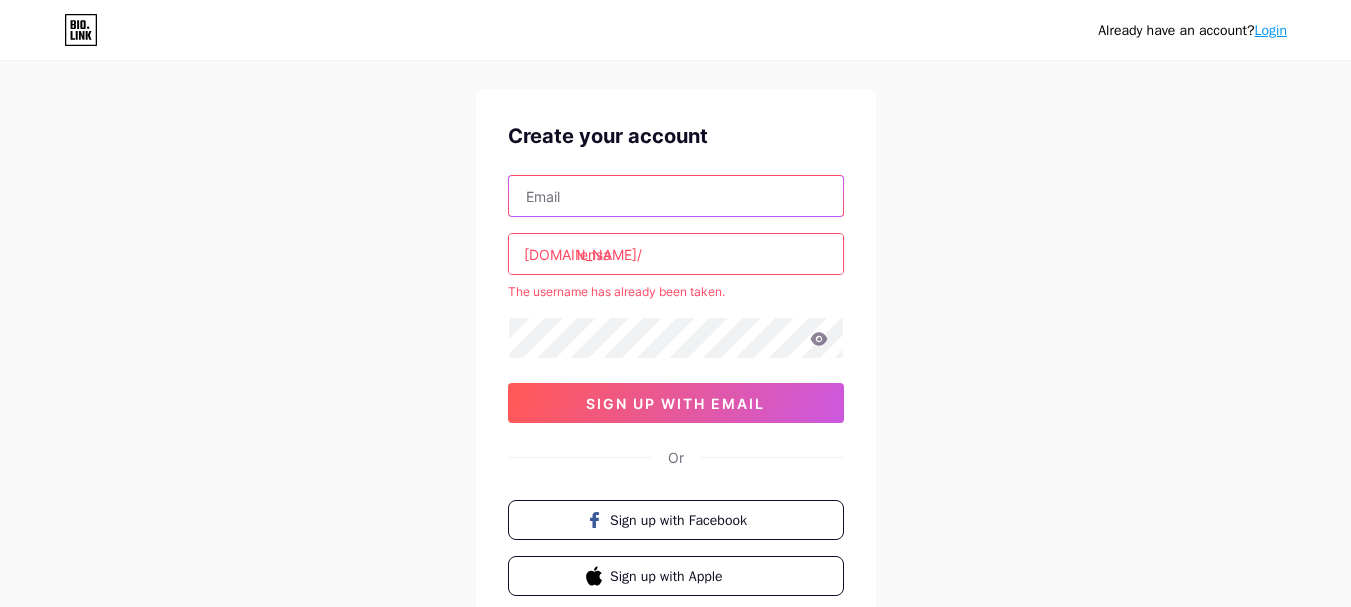 click at bounding box center (676, 196) 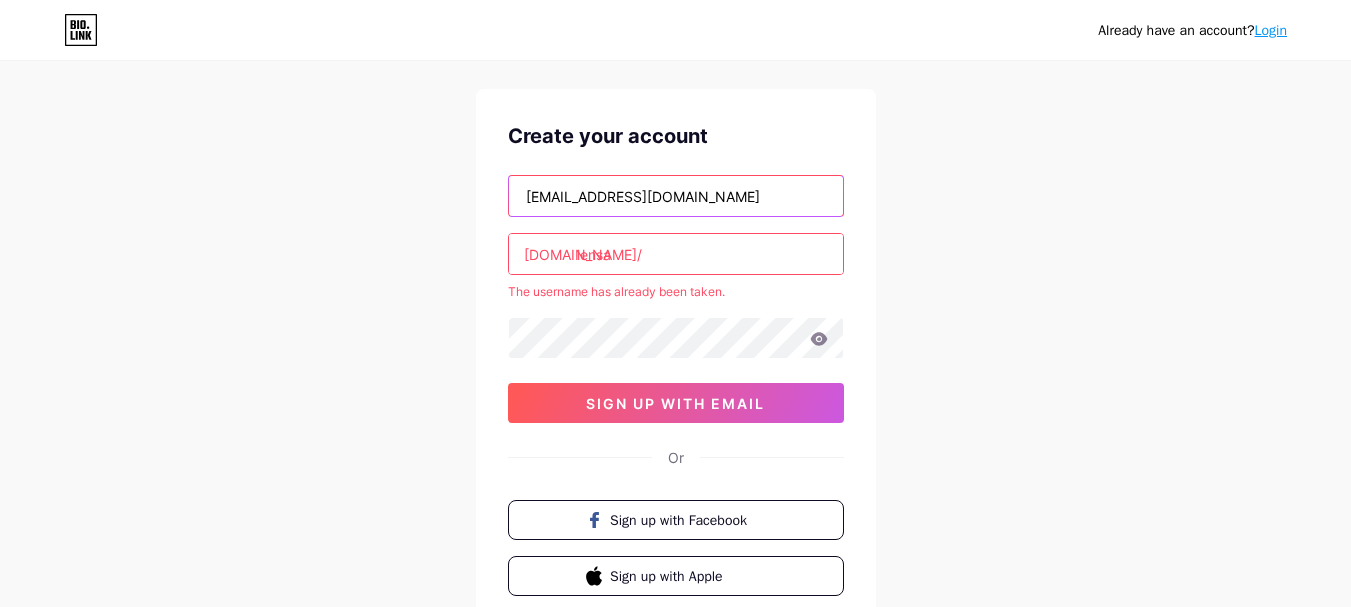 type on "[EMAIL_ADDRESS][DOMAIN_NAME]" 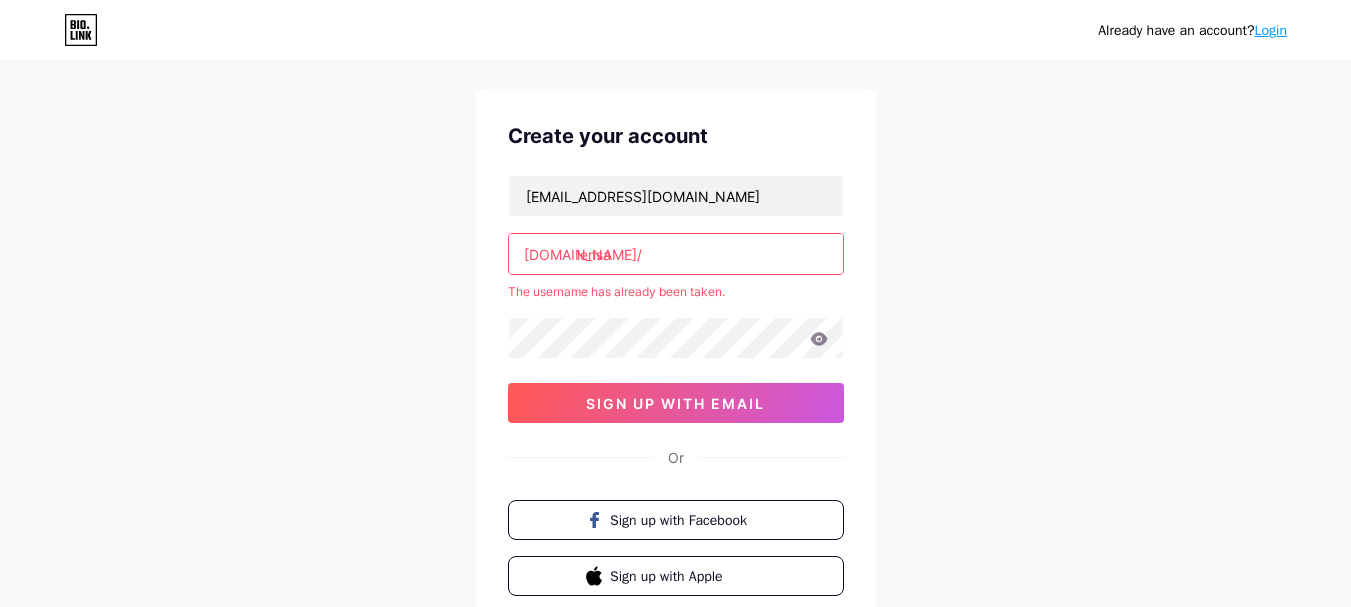 click on "lensa" at bounding box center [676, 254] 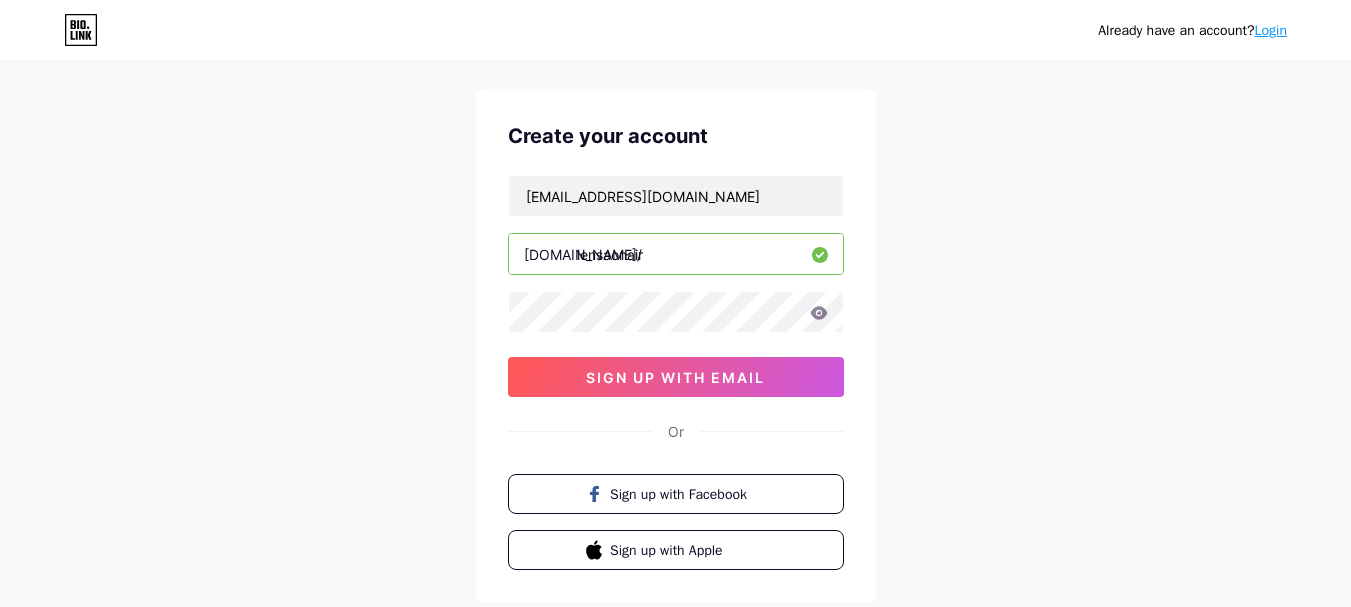 type on "lensaonair" 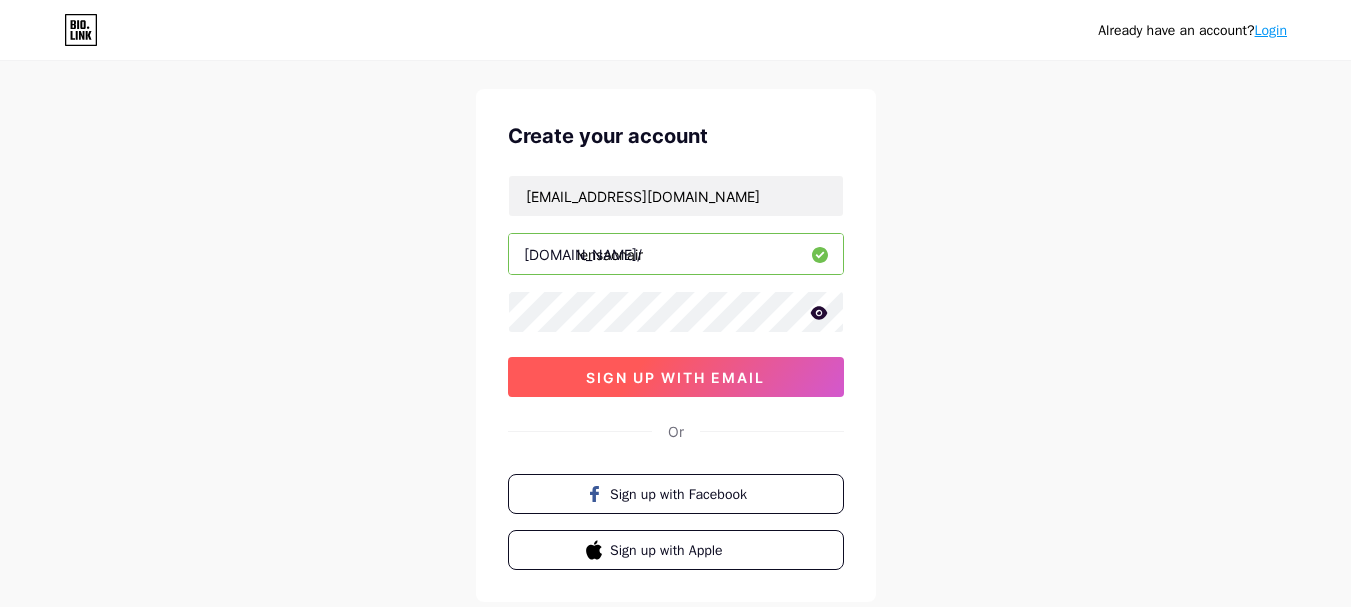 click on "sign up with email" at bounding box center [676, 377] 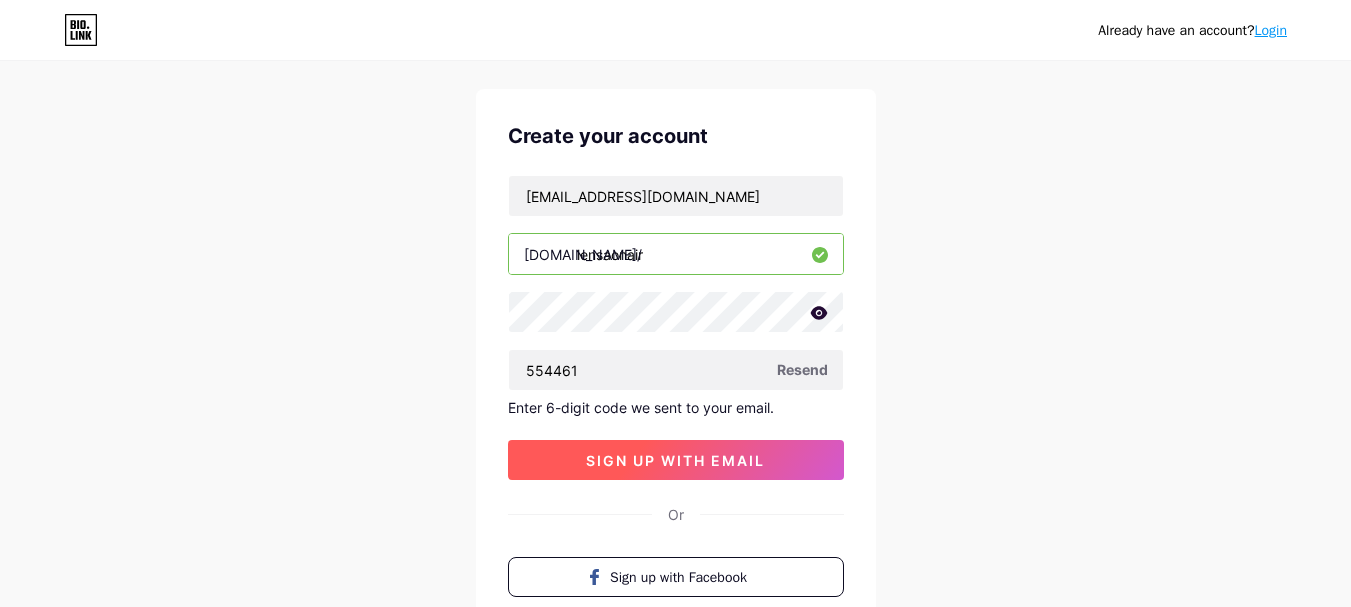 type on "554461" 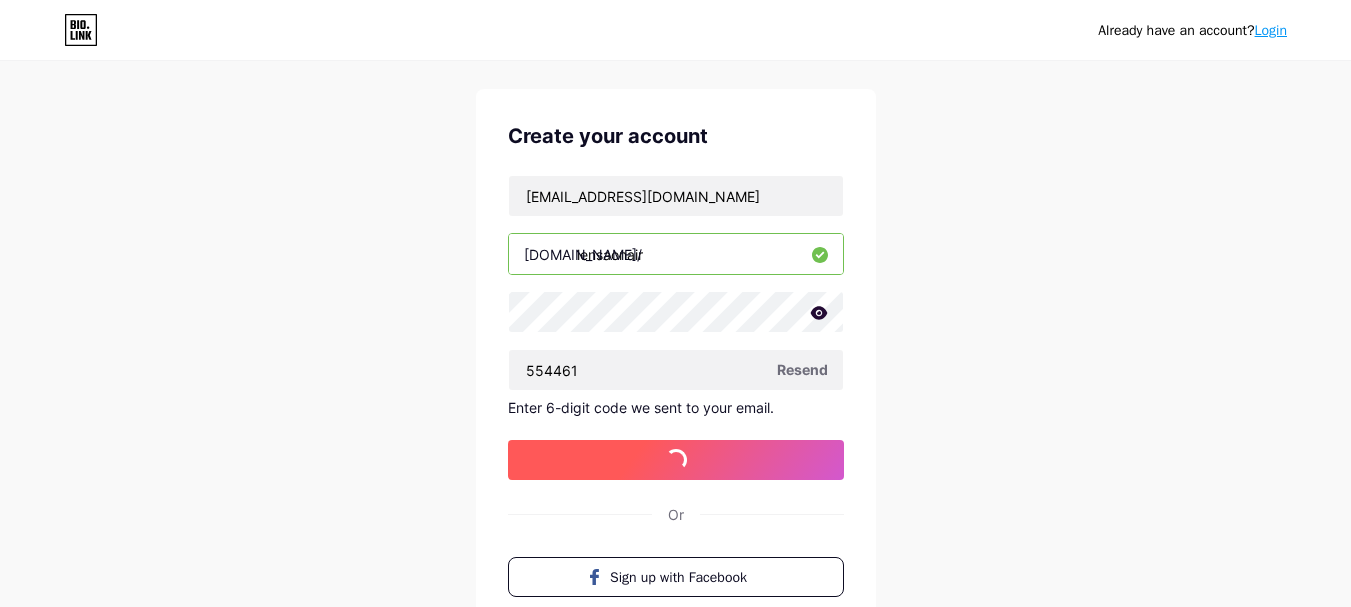 scroll, scrollTop: 0, scrollLeft: 0, axis: both 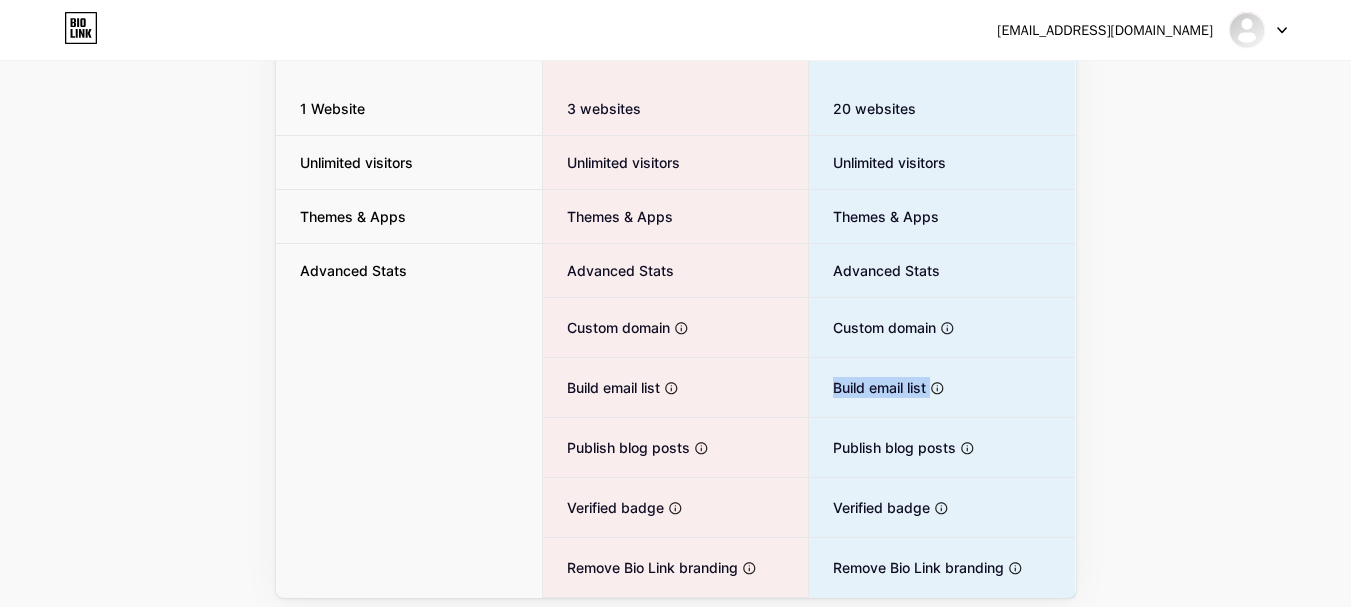 drag, startPoint x: 1346, startPoint y: 349, endPoint x: 1352, endPoint y: 363, distance: 15.231546 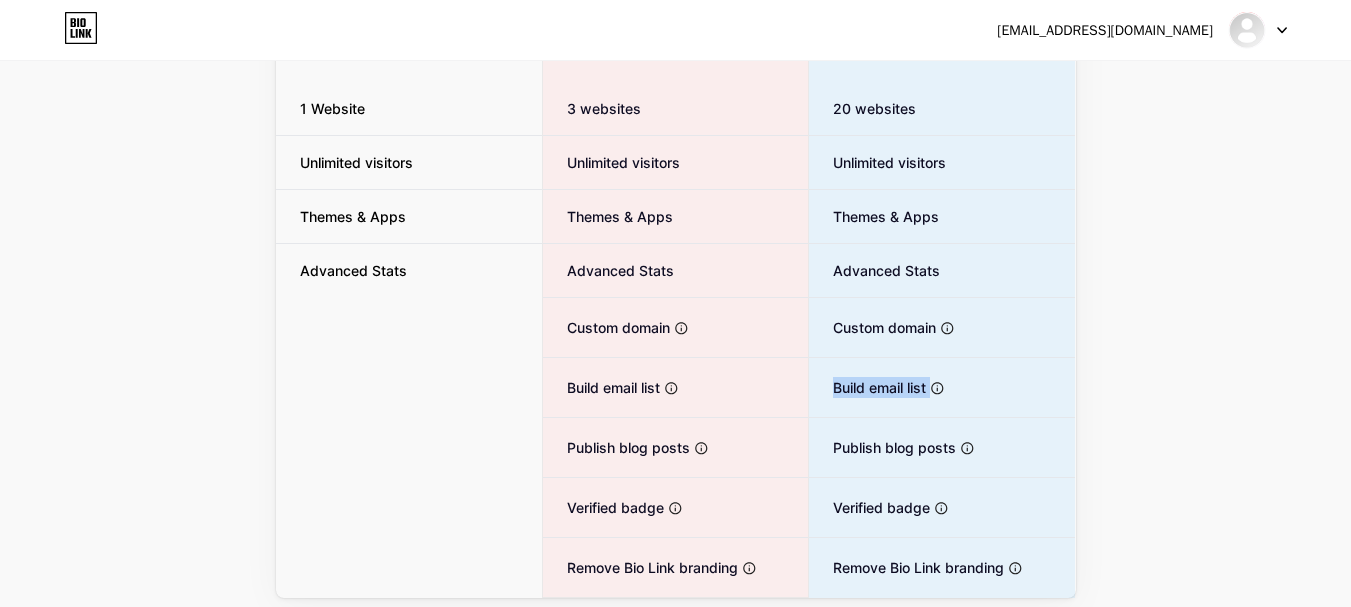 click on "[EMAIL_ADDRESS][DOMAIN_NAME]           Dashboard     Logout   Link Copied       Upgrade for (a whole lot) more
MONTHLY
YEARLY (20% OFF 🎉)
Free plan   $0   /month   Get Started     1 Website Unlimited visitors Themes & Apps Advanced Stats   ✨ Most popular ✨   Pro   $7   /month     Switch to advanced      3 websites
Unlimited visitors     Themes & Apps     Advanced Stats     Custom domain        Host it on your own personal domain    Build email list        Collect emails of your visitors and send them email updates    Publish blog posts        Start a blog in seconds, powered by a powerful editor    Verified badge        Add authenticity by showing a blue checkmark    Remove Bio Link branding        Remove all credits and make it fully white-label      Advanced   $19   /month     Switch to advanced      20 websites
Unlimited visitors     Themes & Apps     Advanced Stats     Custom domain" at bounding box center [675, 187] 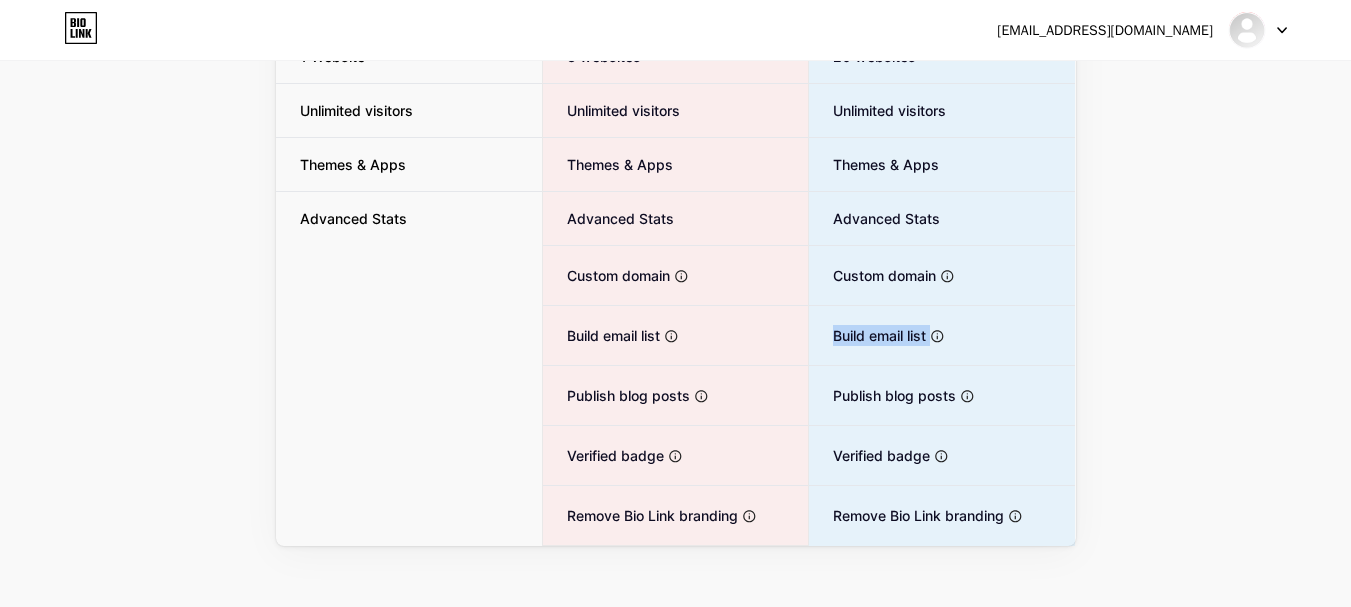 scroll, scrollTop: 375, scrollLeft: 0, axis: vertical 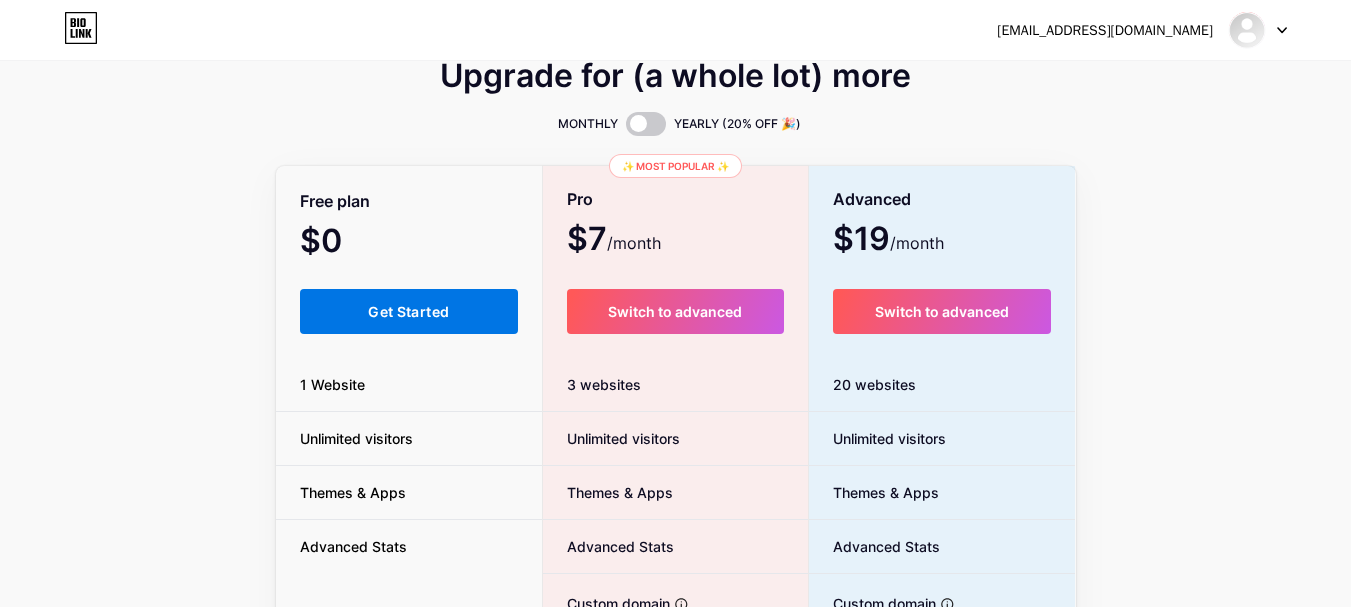 click on "Get Started" at bounding box center (408, 311) 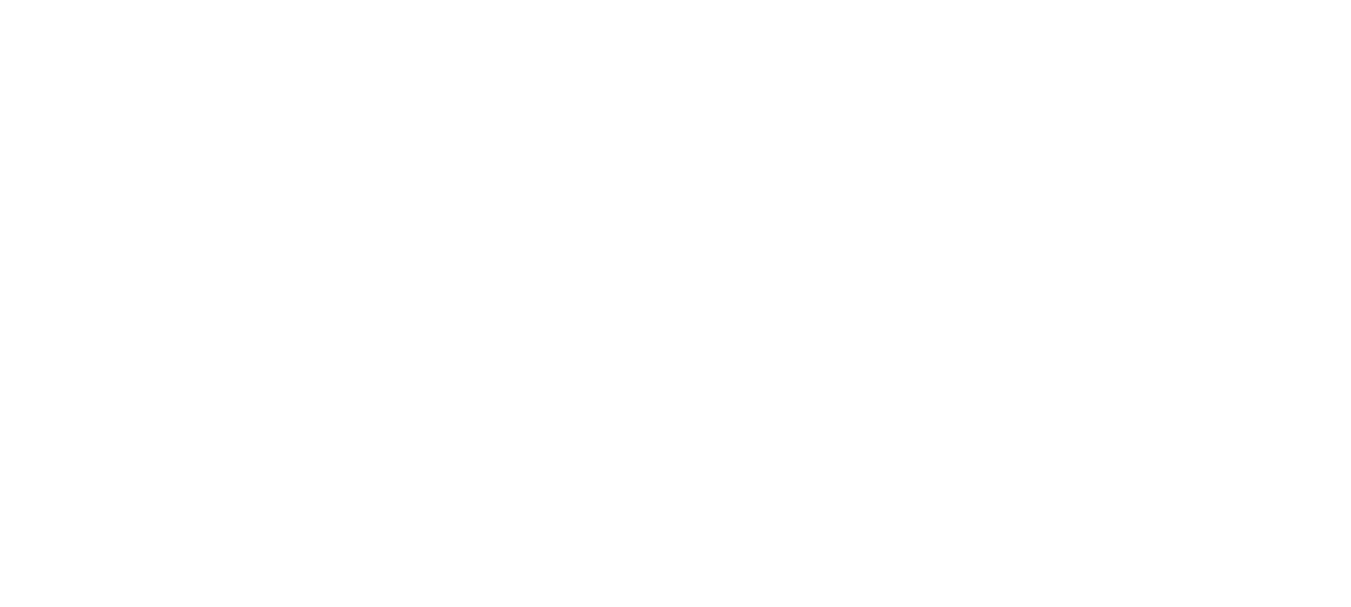 scroll, scrollTop: 0, scrollLeft: 0, axis: both 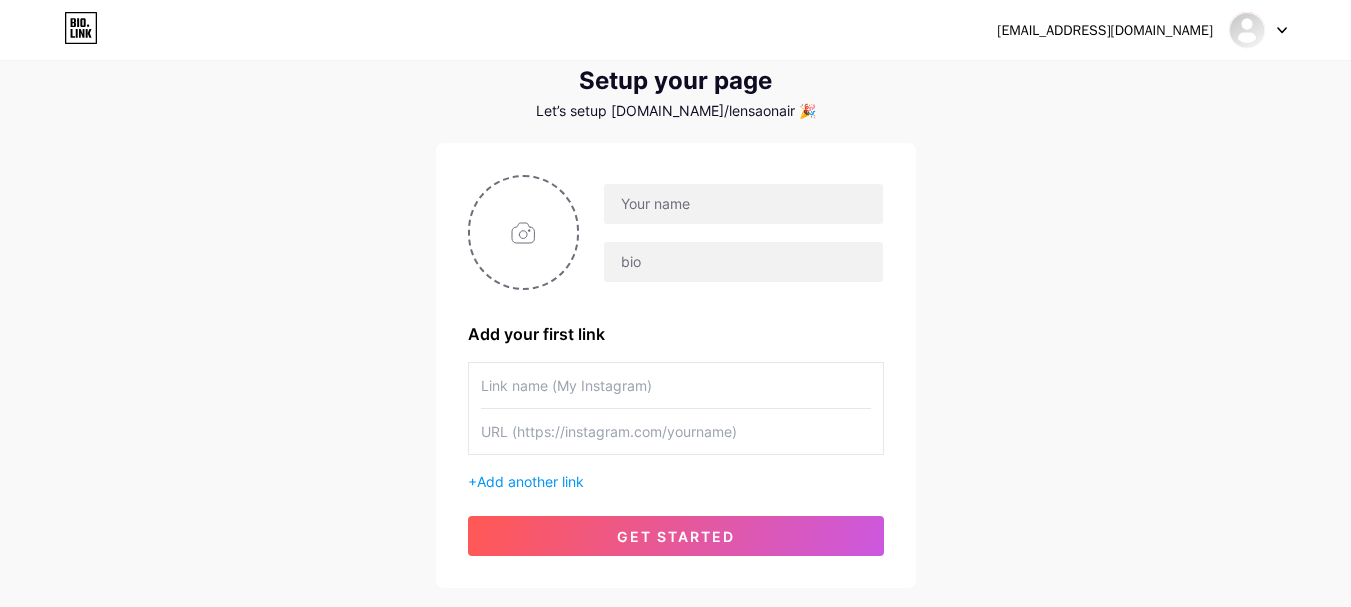 click at bounding box center [1258, 30] 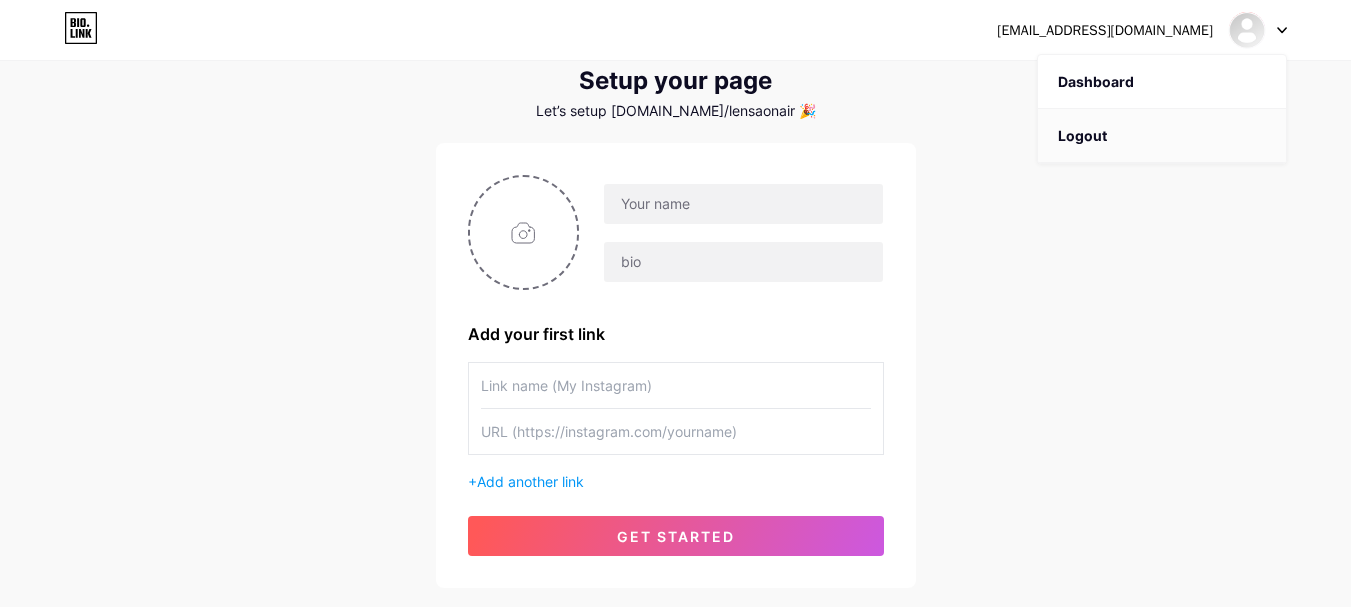 click on "Logout" at bounding box center (1162, 136) 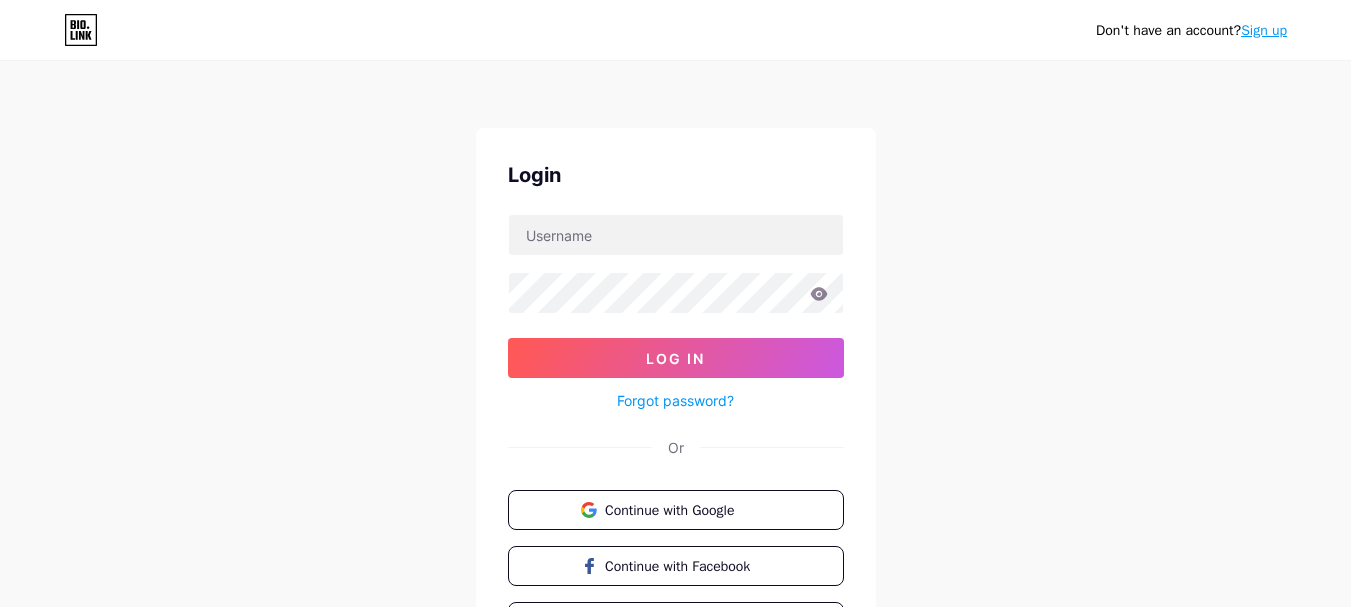 click on "Don't have an account?  Sign up   Login                   Log In
Forgot password?
Or       Continue with Google     Continue with Facebook
Continue with Apple" at bounding box center [675, 369] 